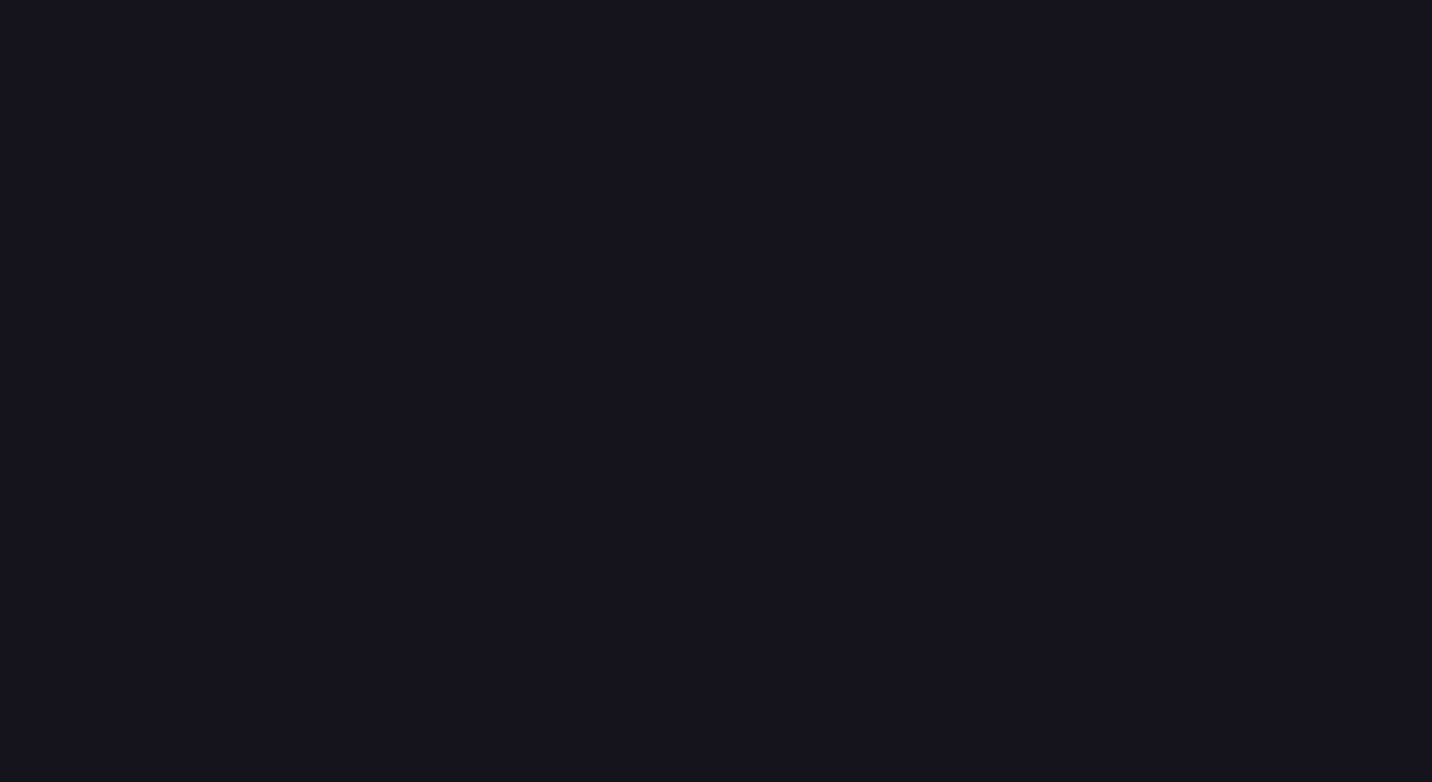 scroll, scrollTop: 0, scrollLeft: 0, axis: both 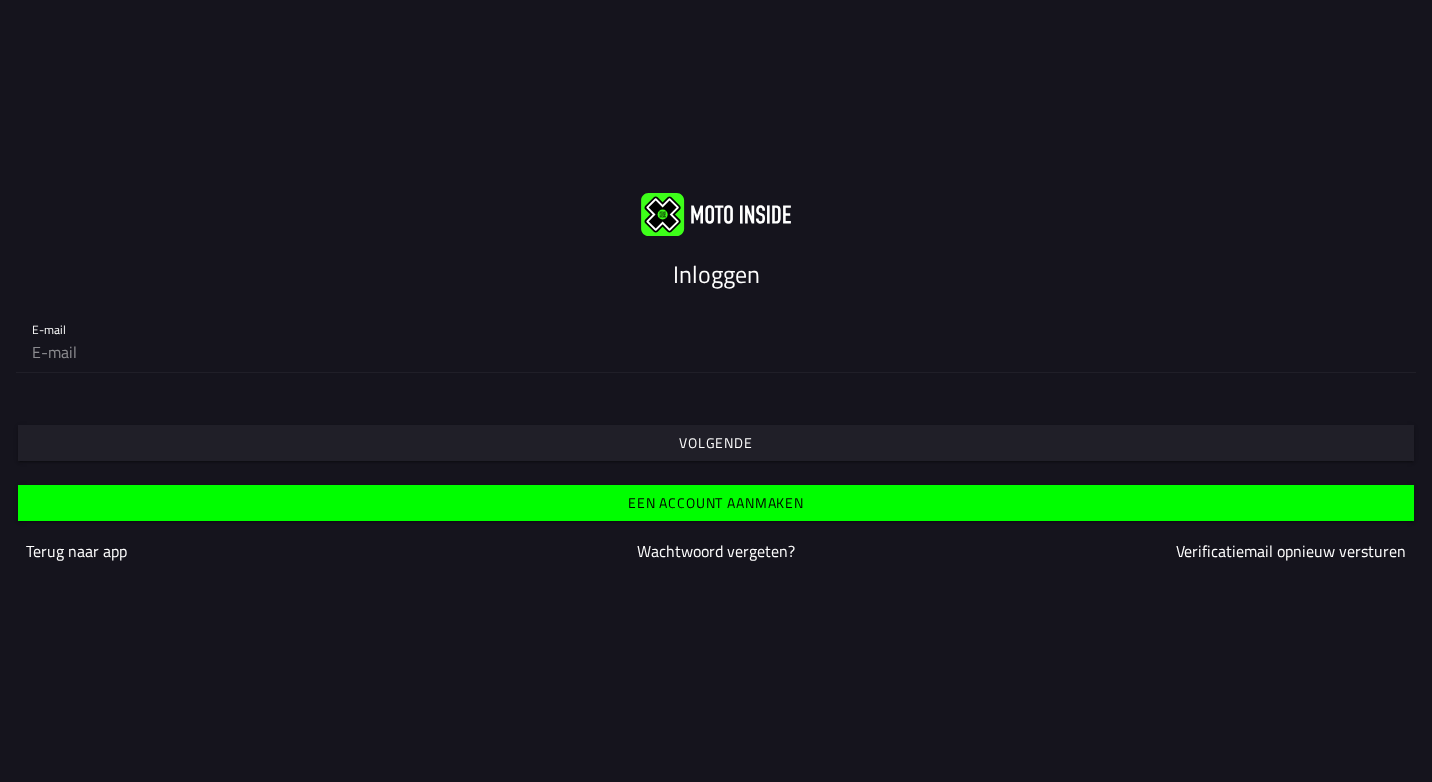 click 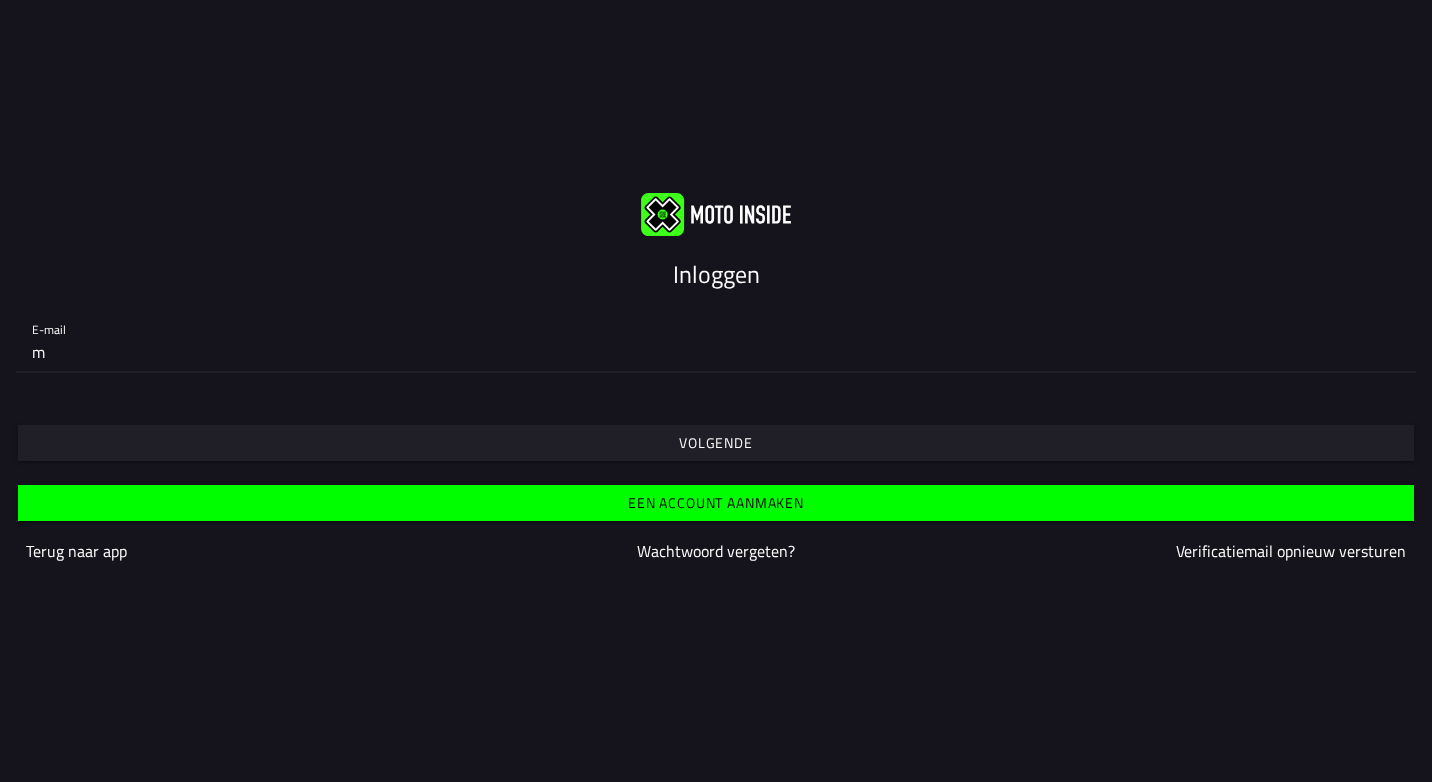 type on "marcostokroos@gmail.com" 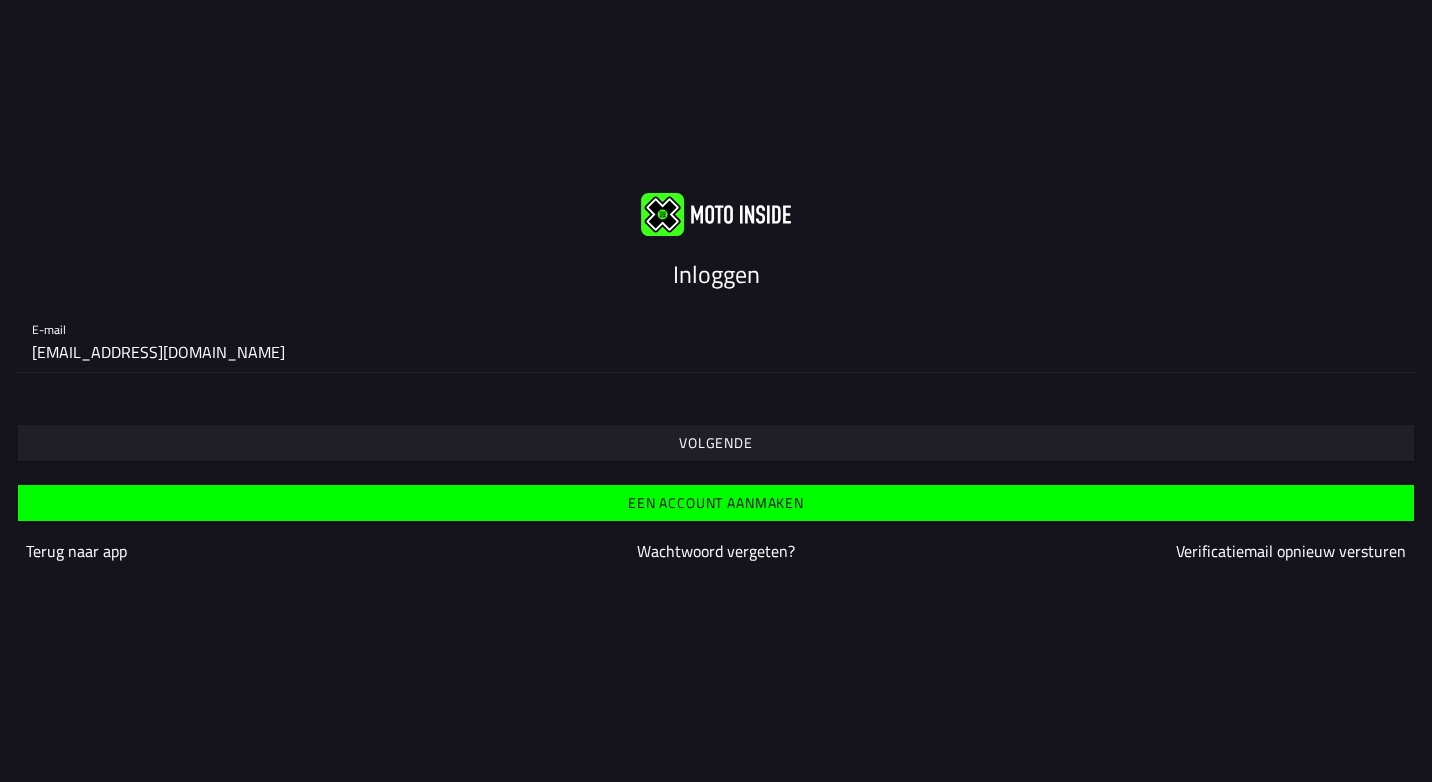 click on "Volgende" at bounding box center [715, 443] 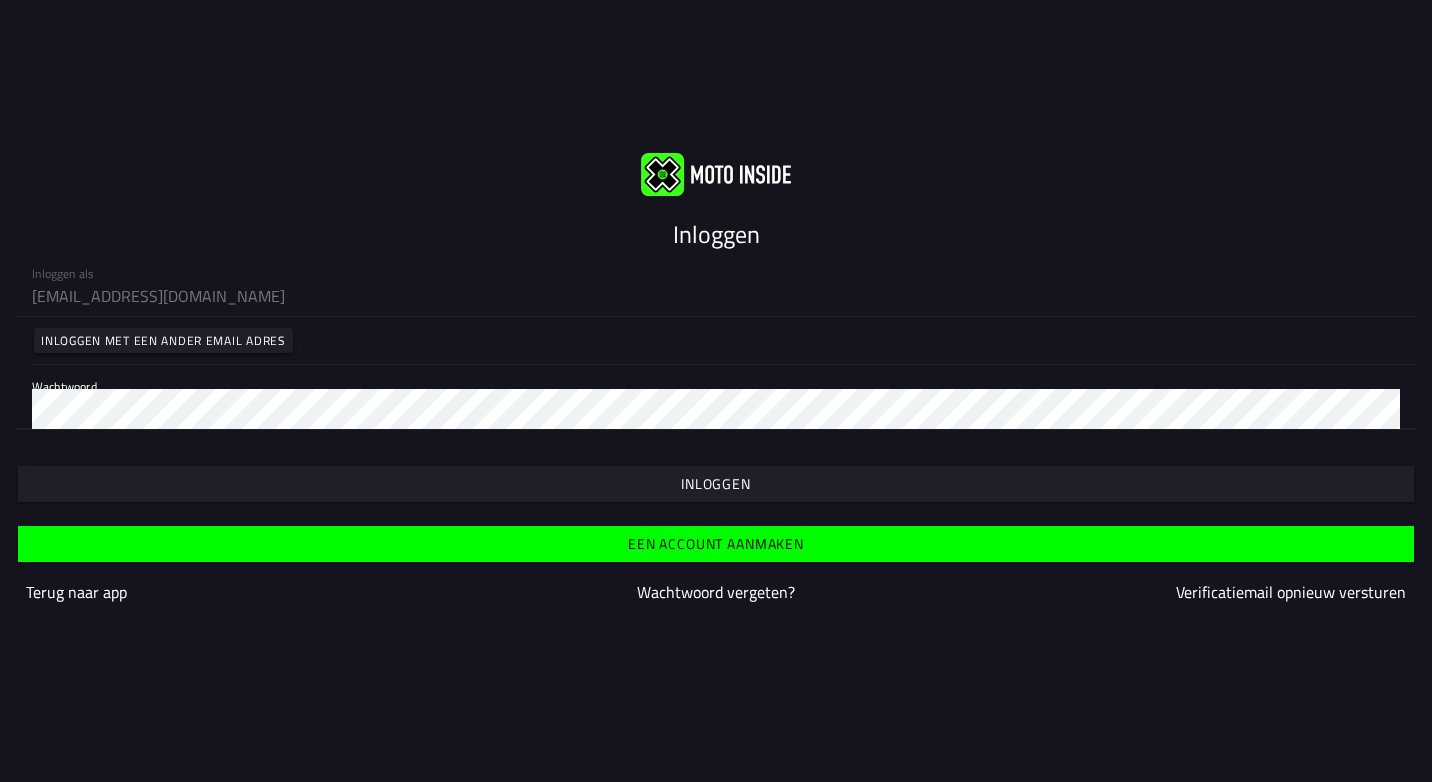 click at bounding box center [715, 484] 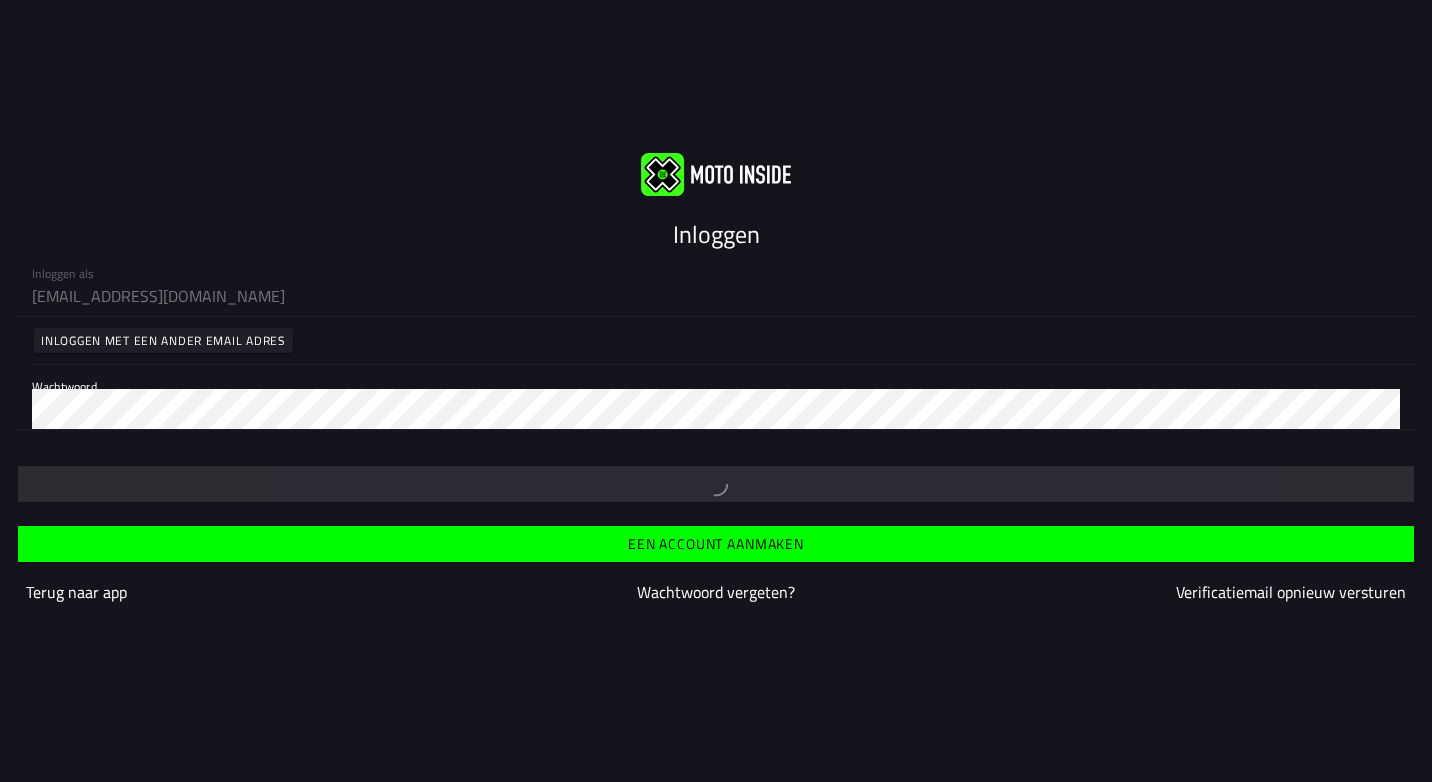type 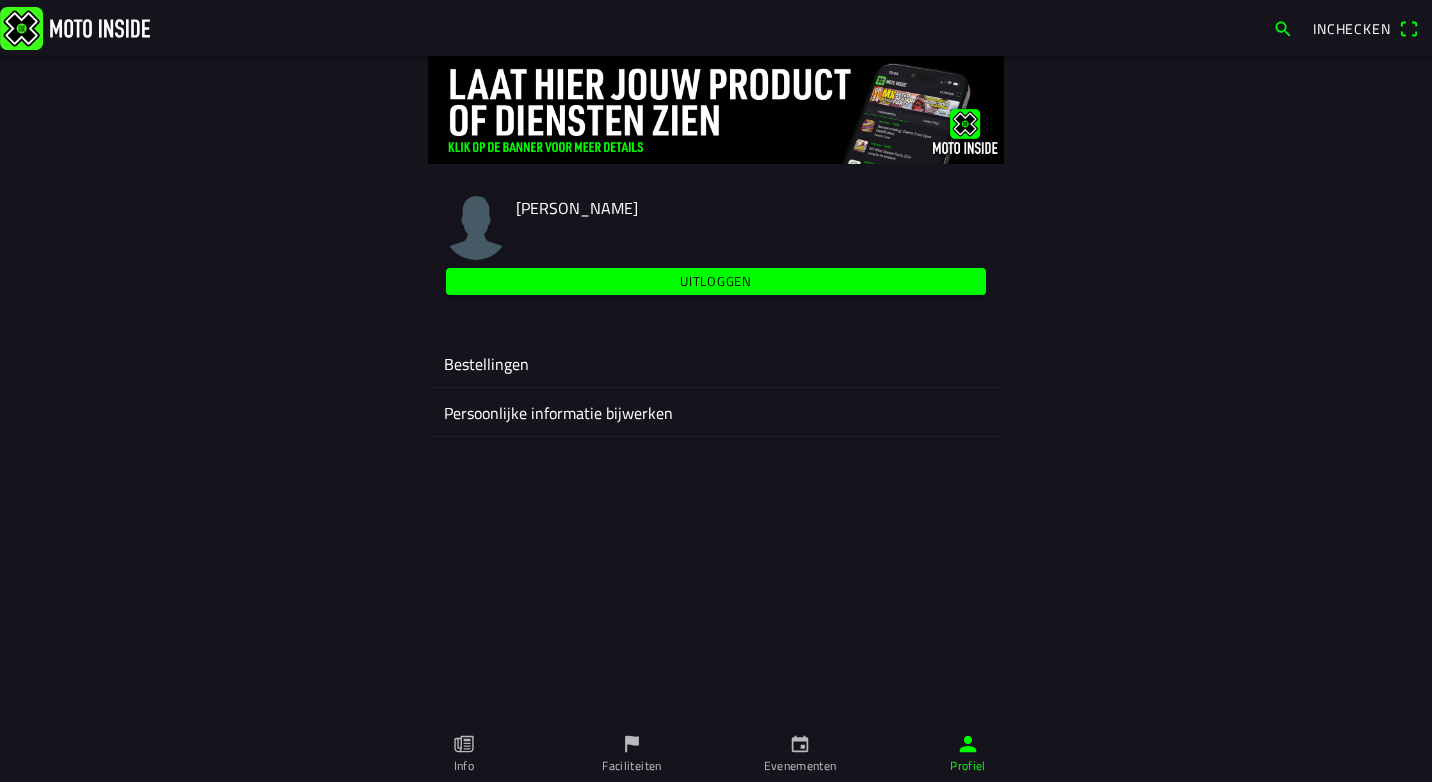 click 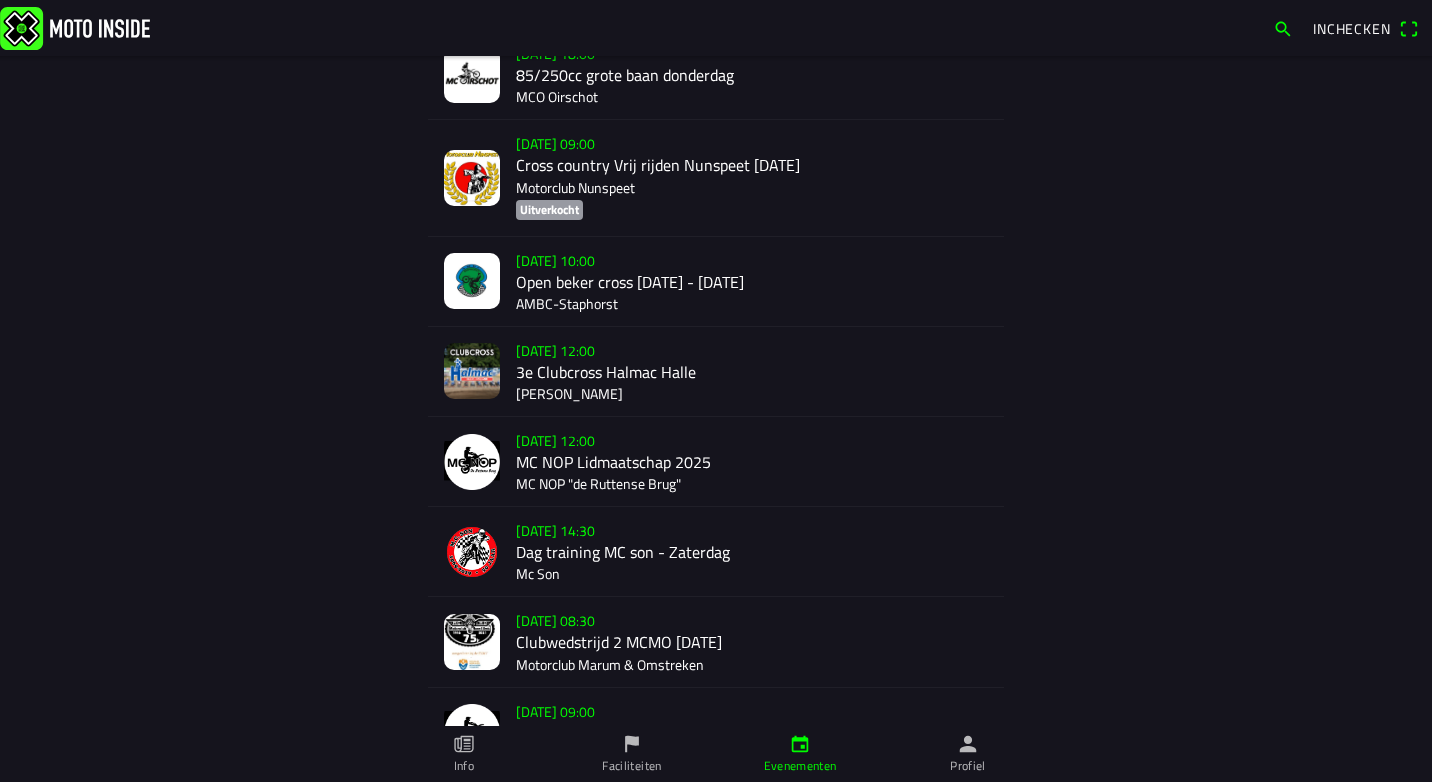scroll, scrollTop: 300, scrollLeft: 0, axis: vertical 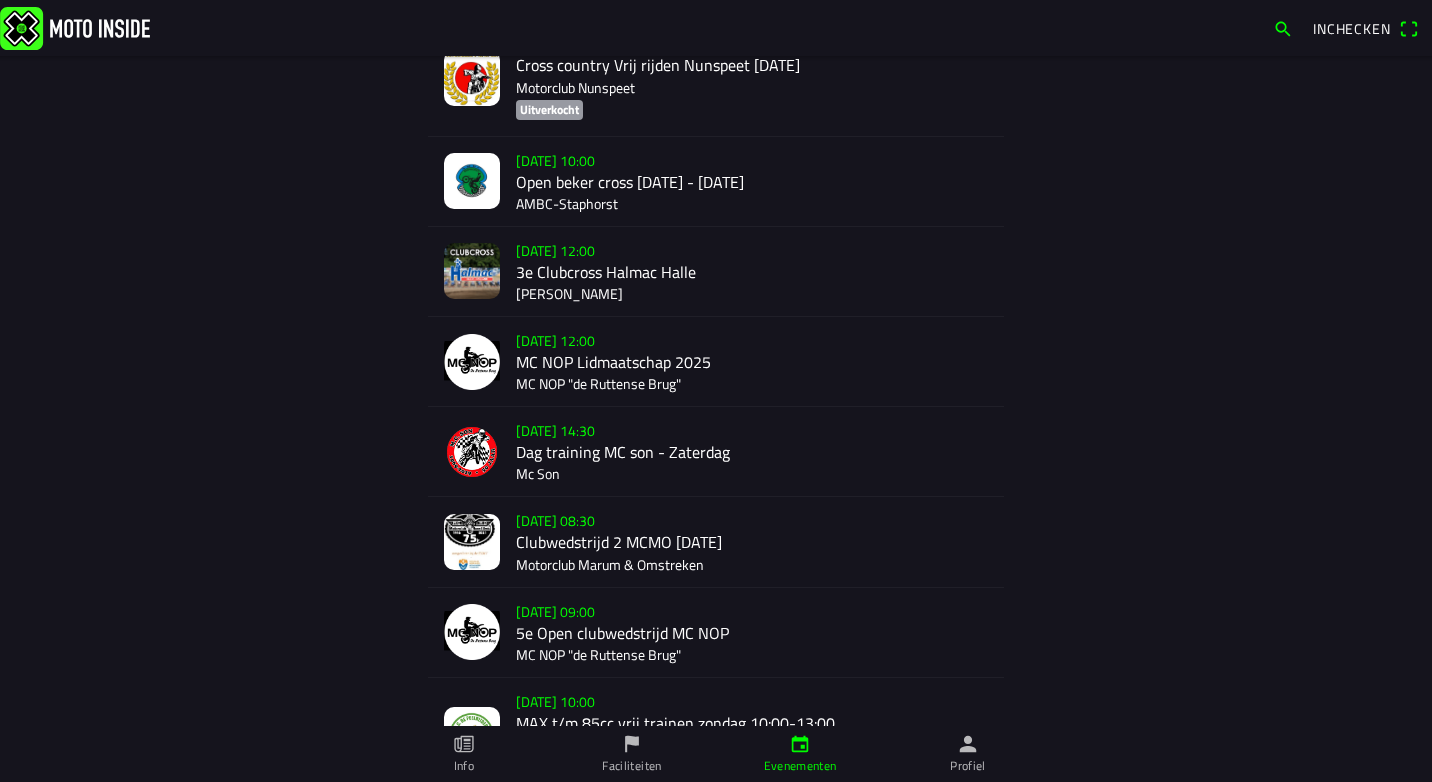 click on "zo 13 jul. - 08:30  Clubwedstrijd 2 MCMO 13 juli Motorclub Marum & Omstreken" 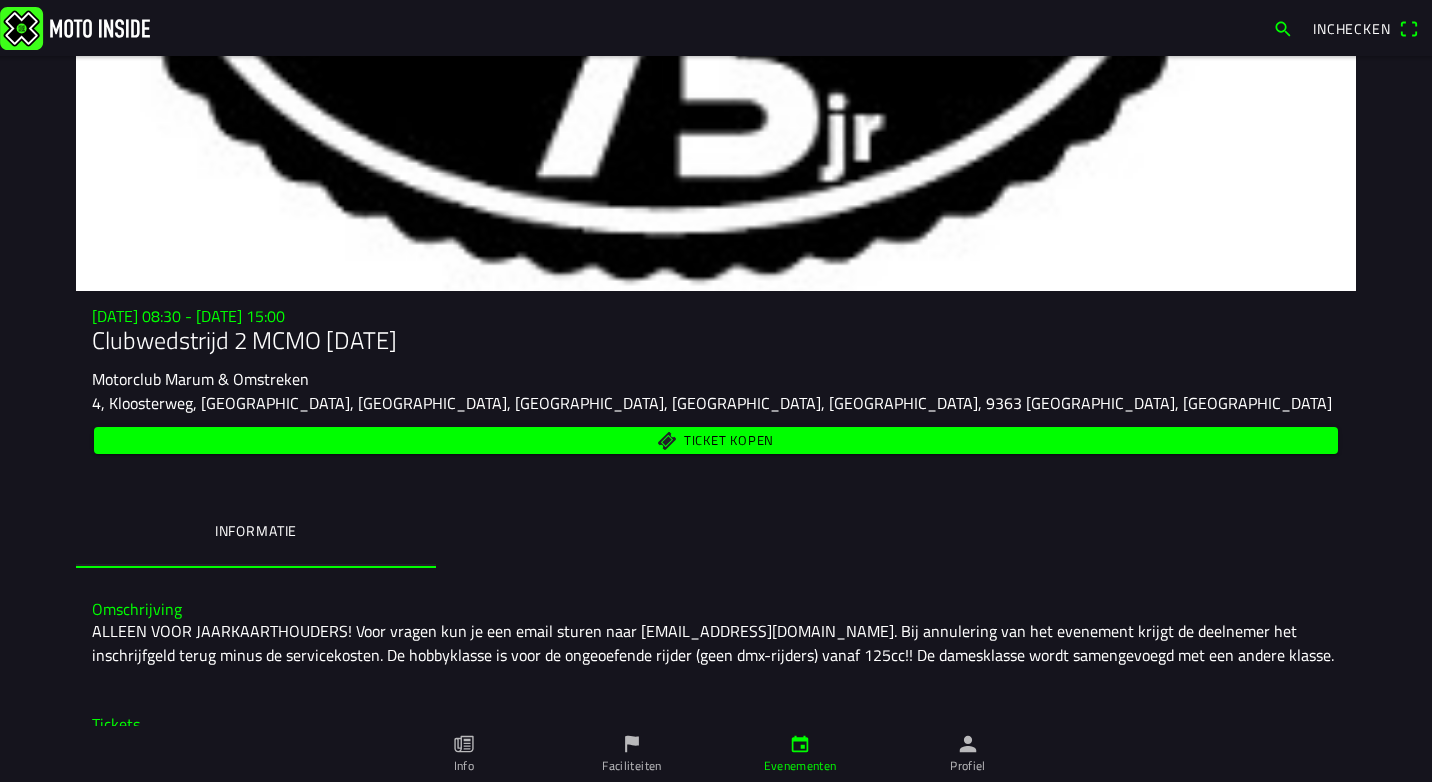 click on "Ticket kopen" at bounding box center (716, 440) 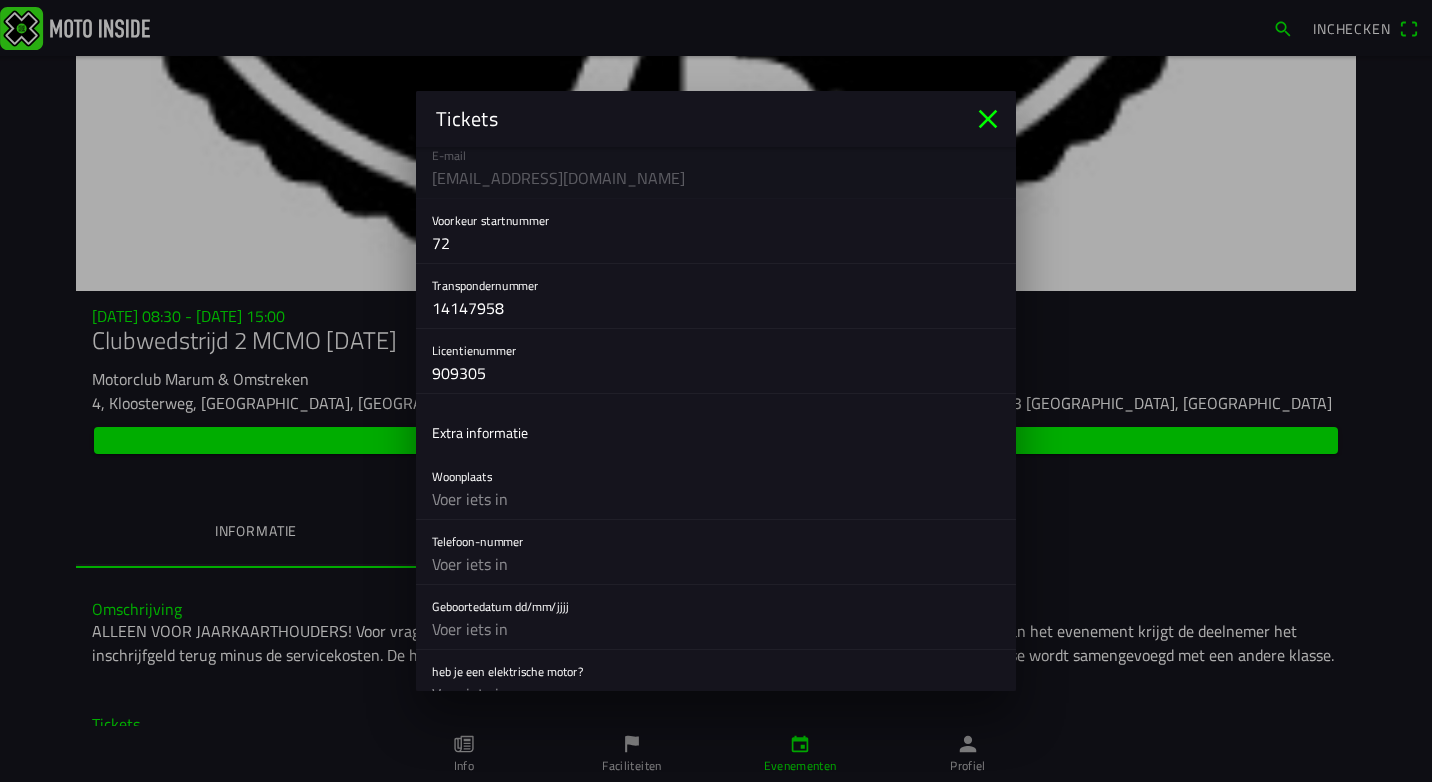 scroll, scrollTop: 400, scrollLeft: 0, axis: vertical 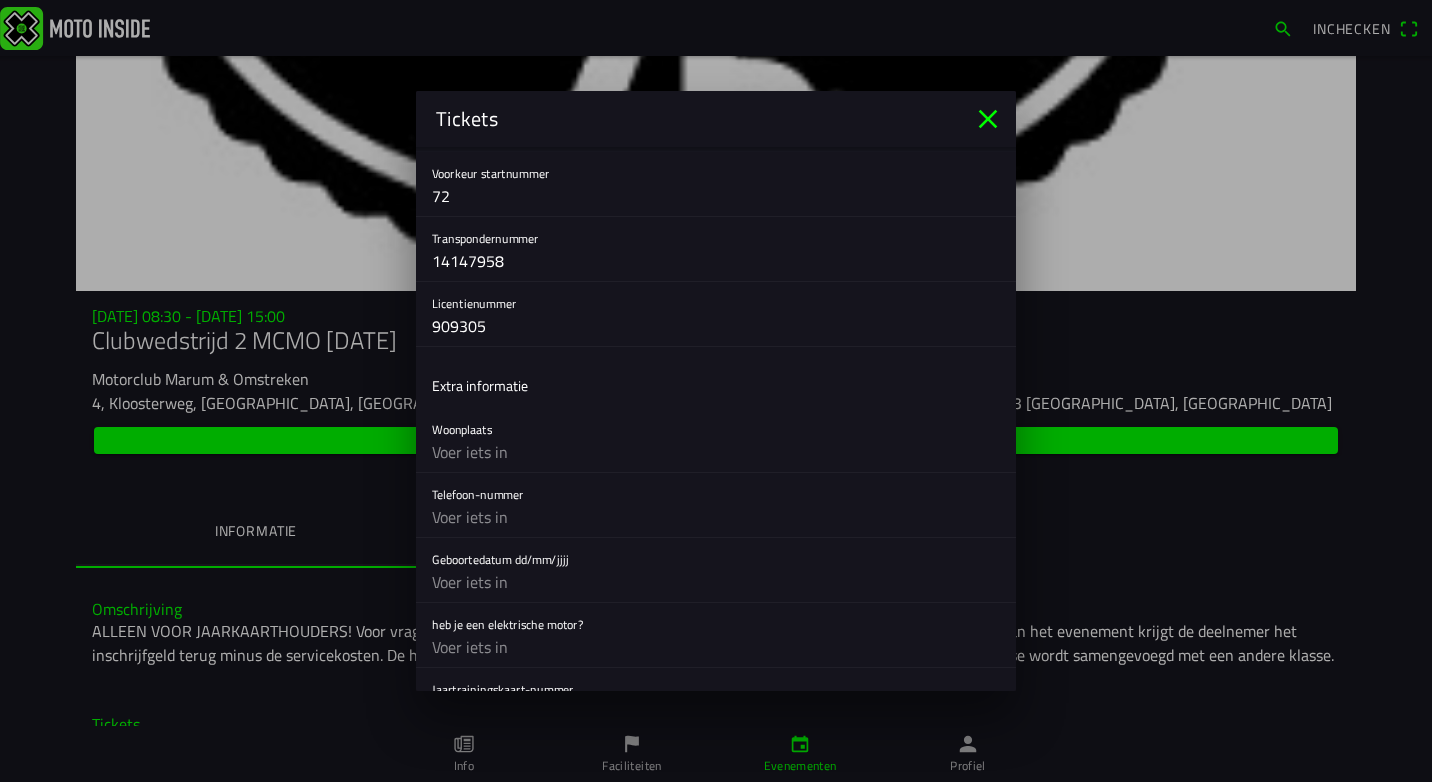 click 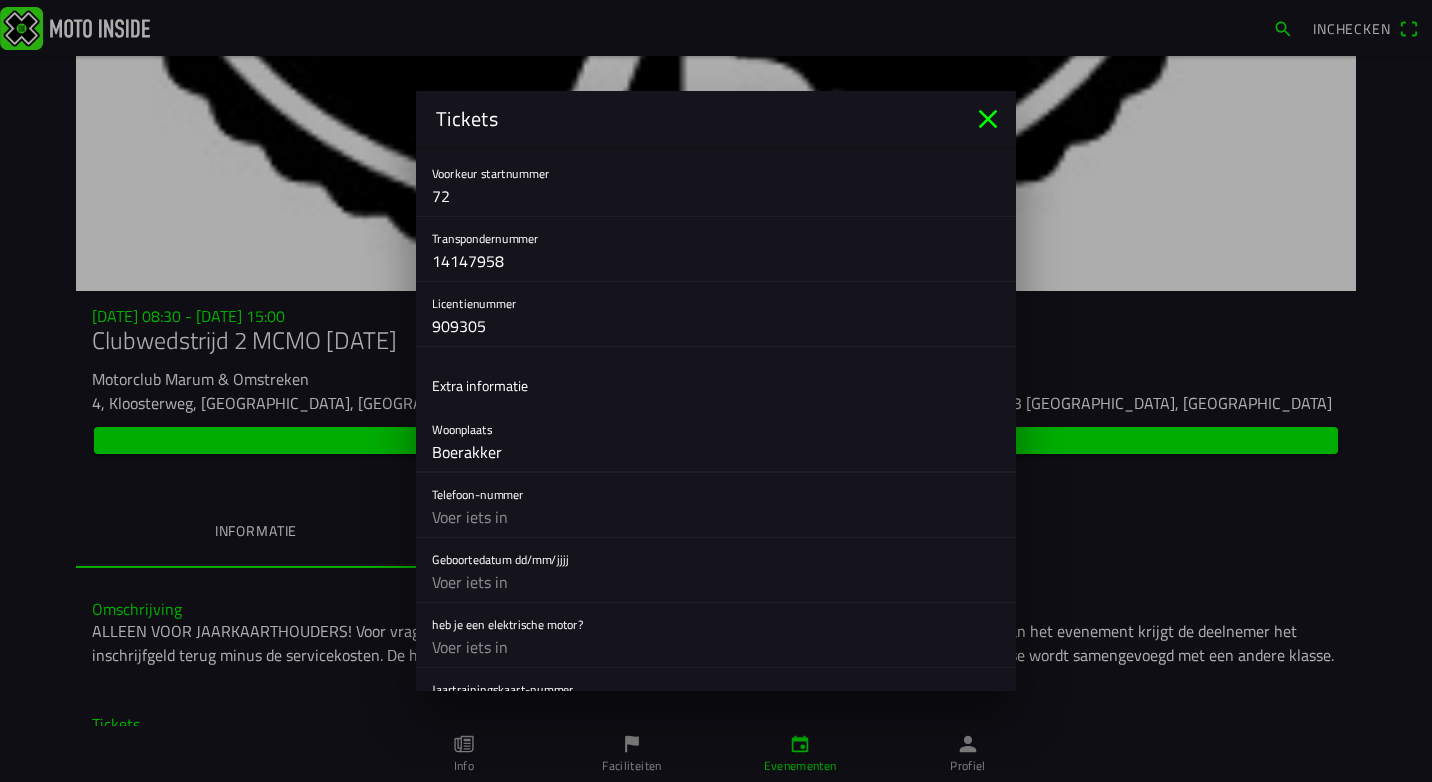 type on "Boerakker" 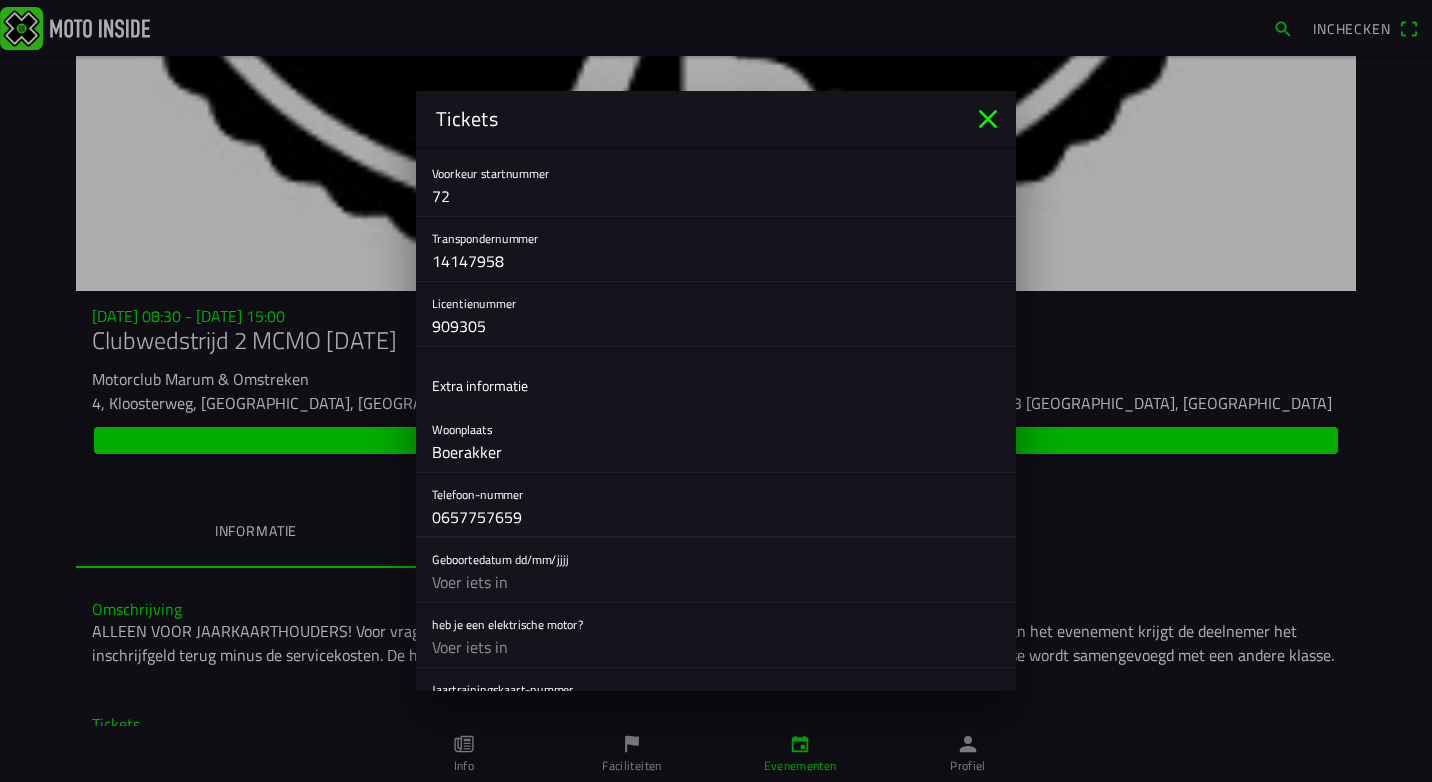 type on "0657757659" 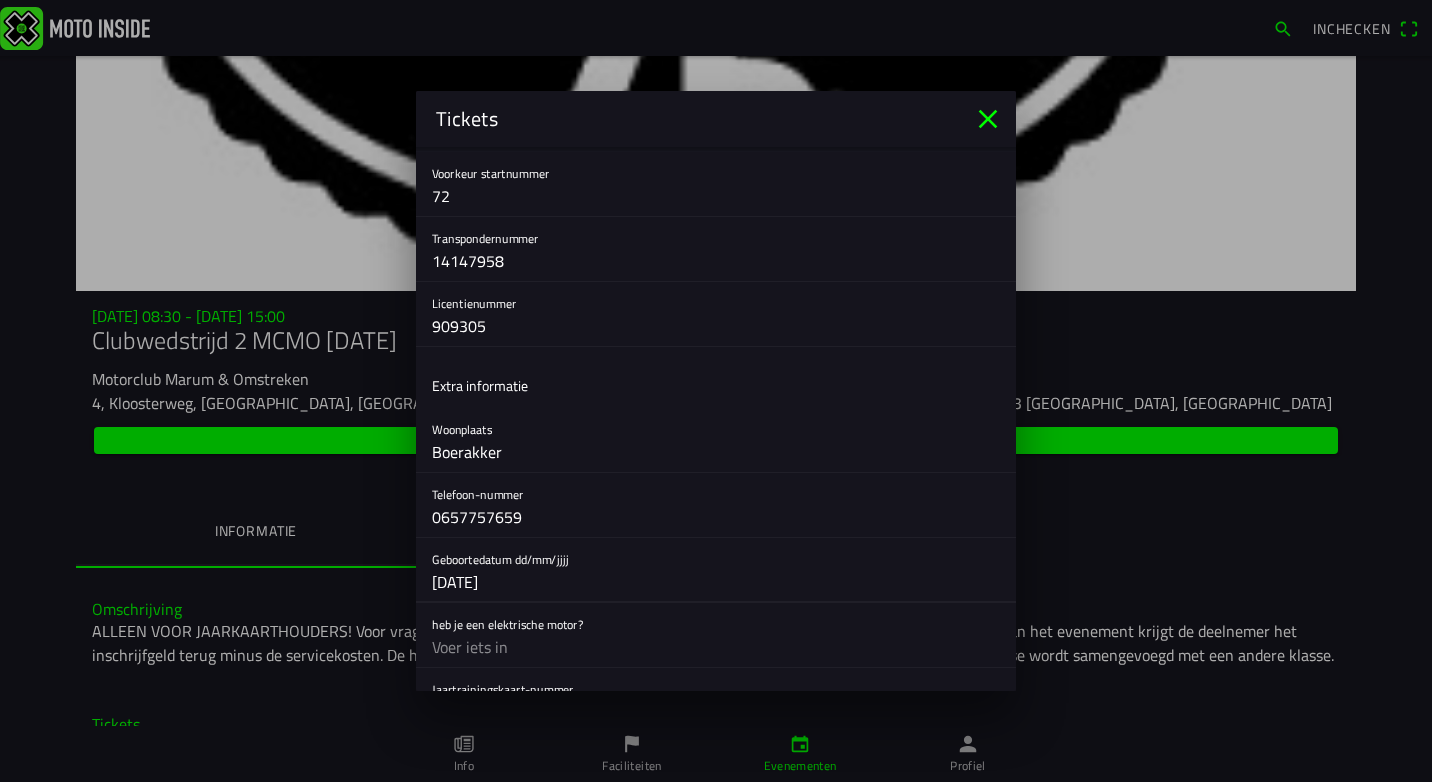 scroll, scrollTop: 500, scrollLeft: 0, axis: vertical 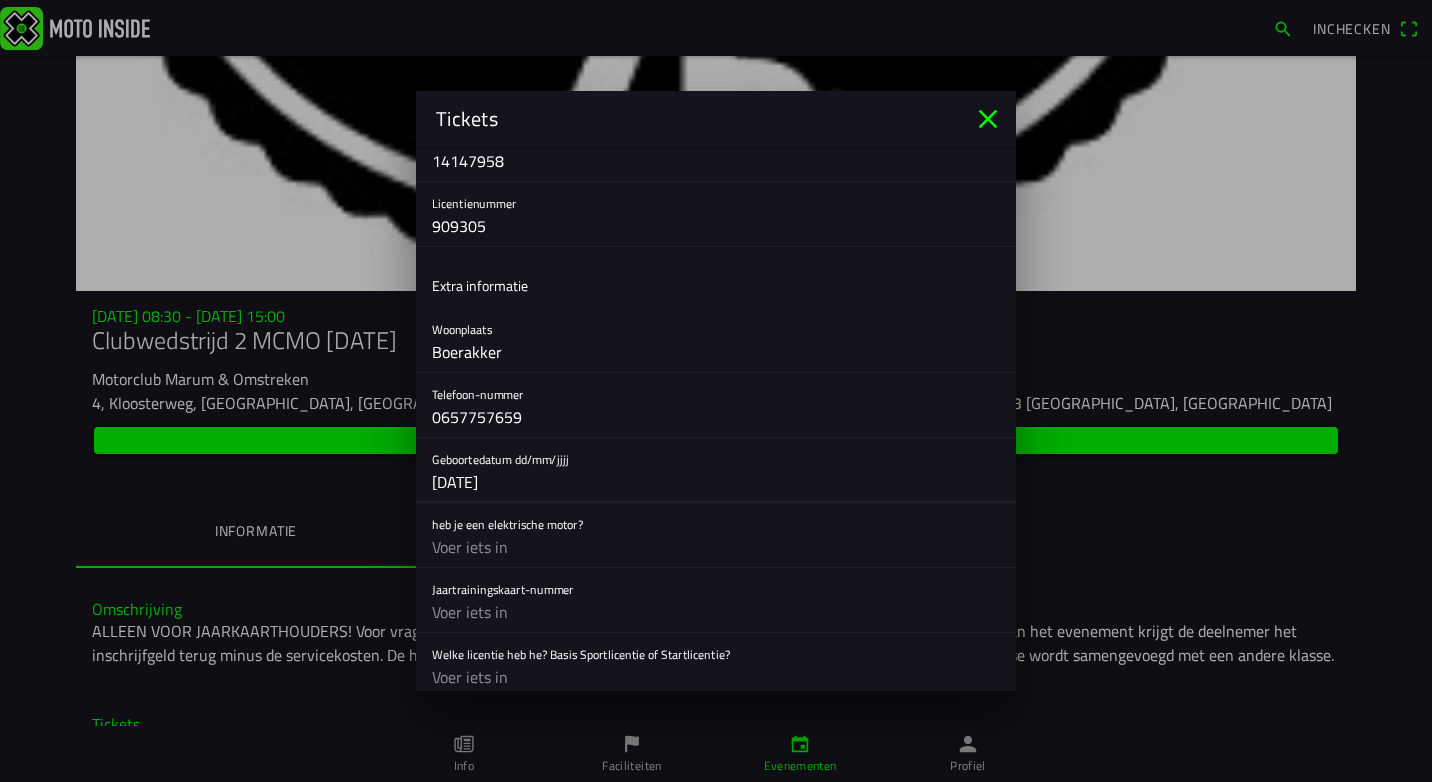 type on "20-02-2008" 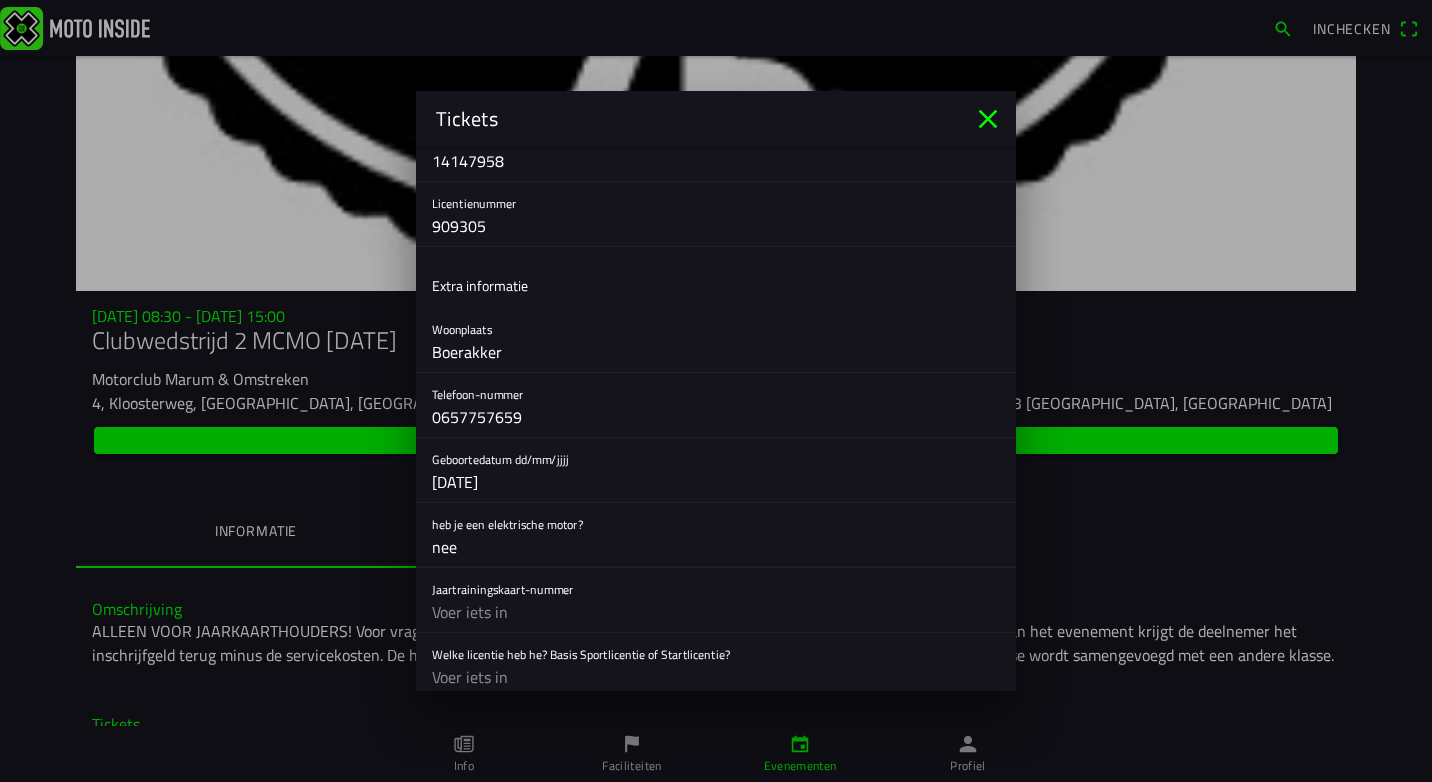 scroll, scrollTop: 600, scrollLeft: 0, axis: vertical 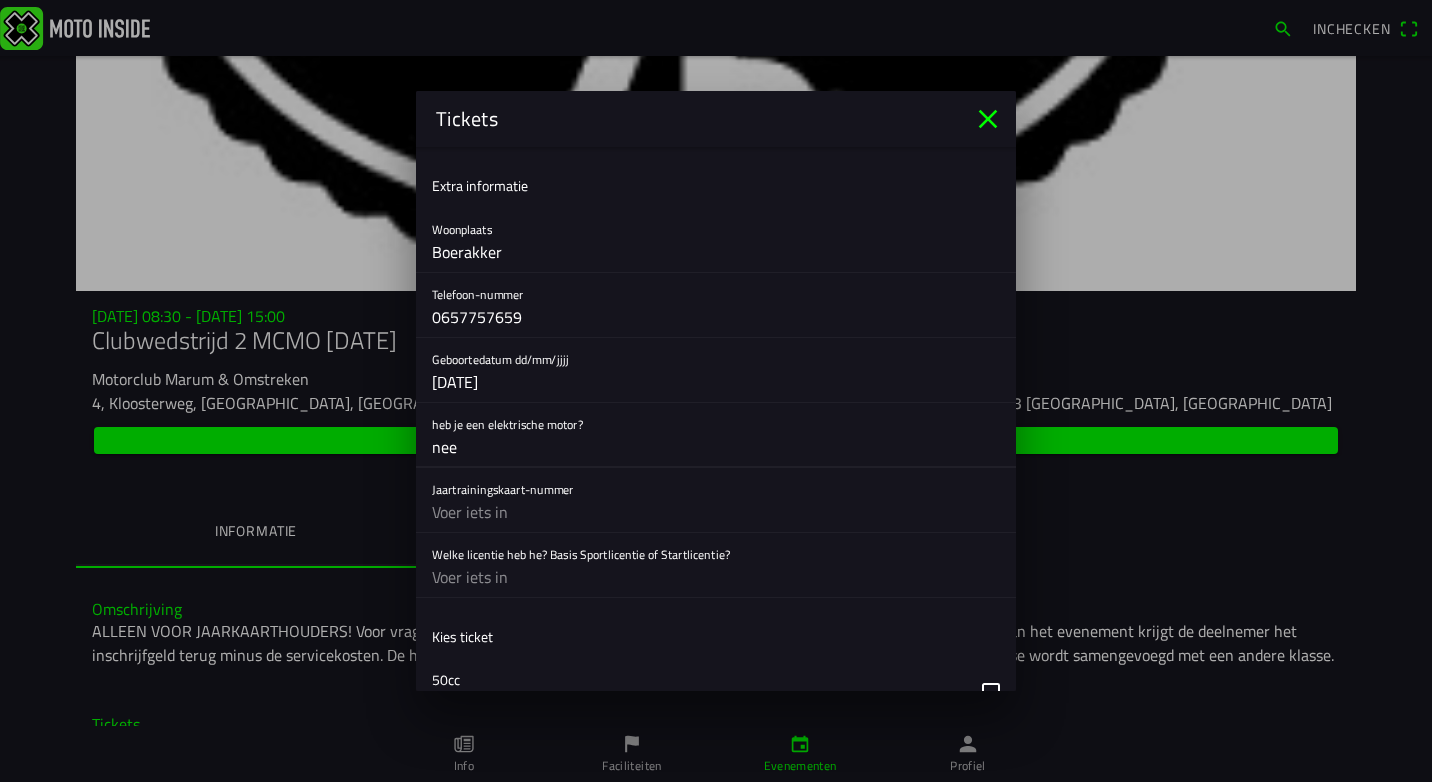 type on "nee" 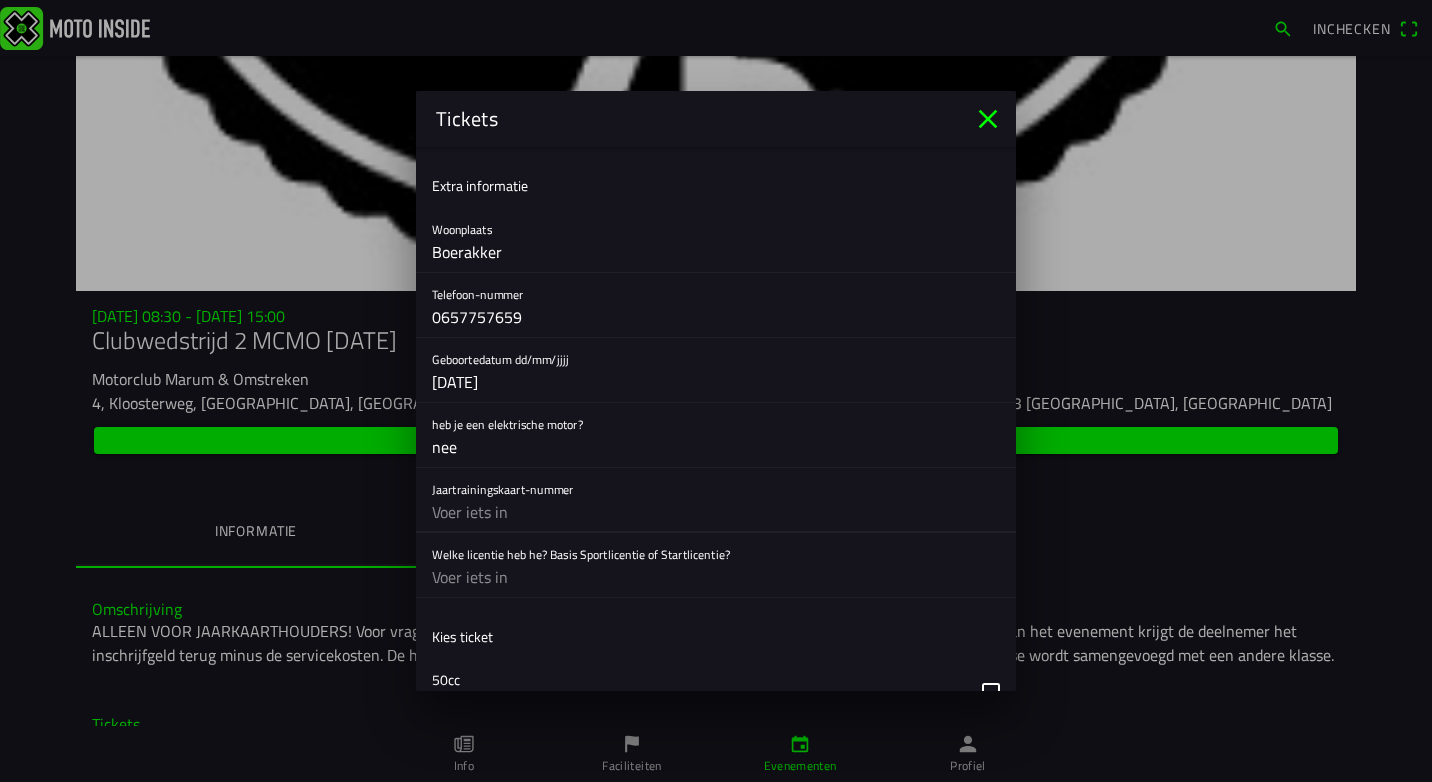 click 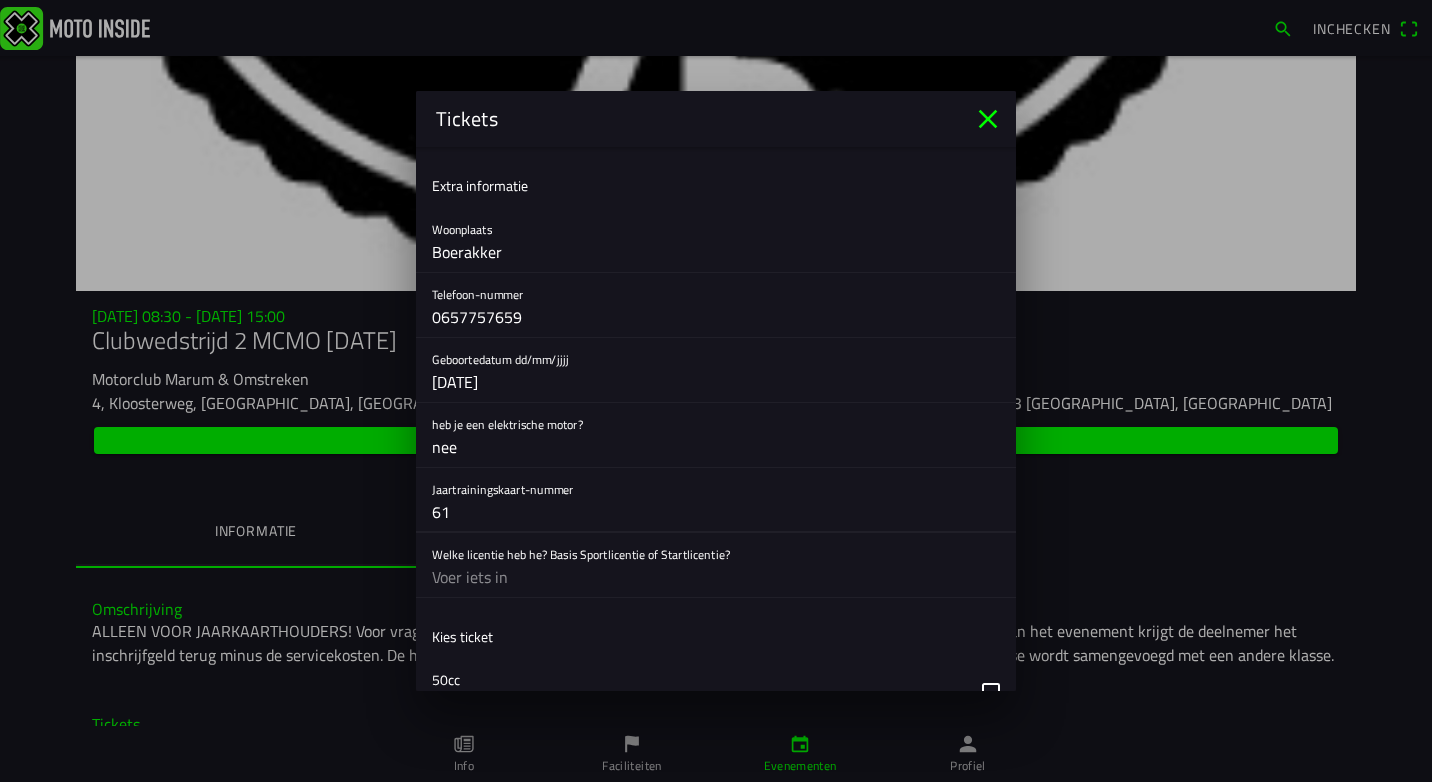 type on "61" 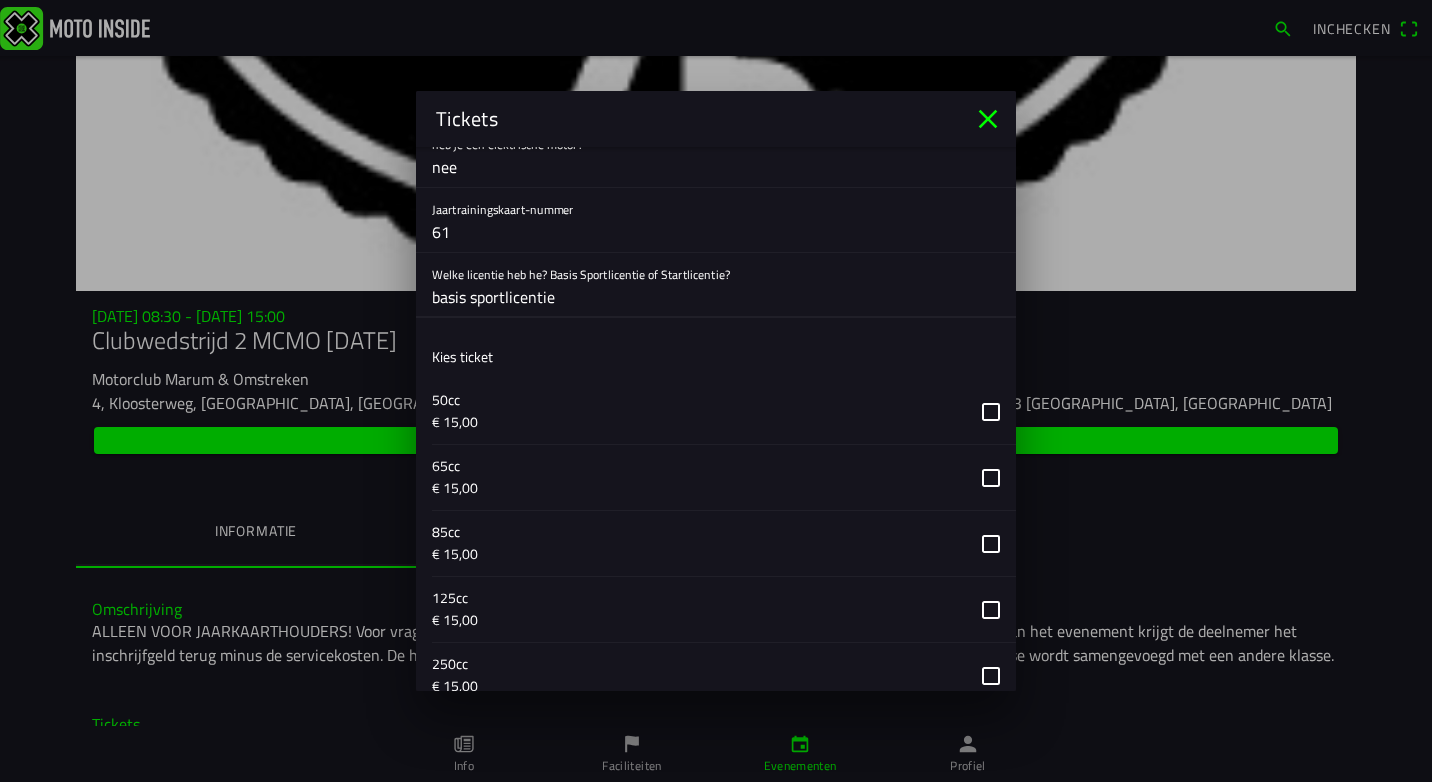 scroll, scrollTop: 900, scrollLeft: 0, axis: vertical 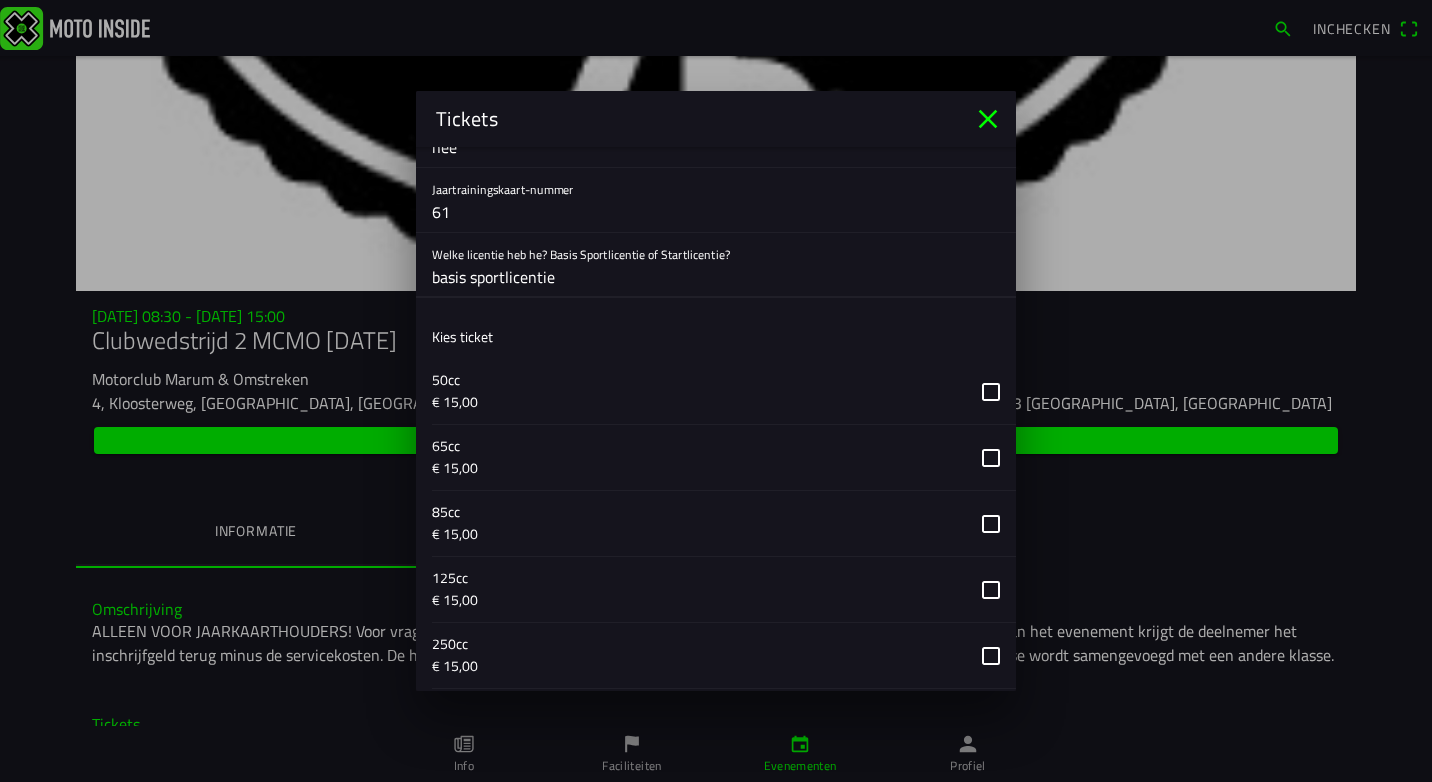 type on "basis sportlicentie" 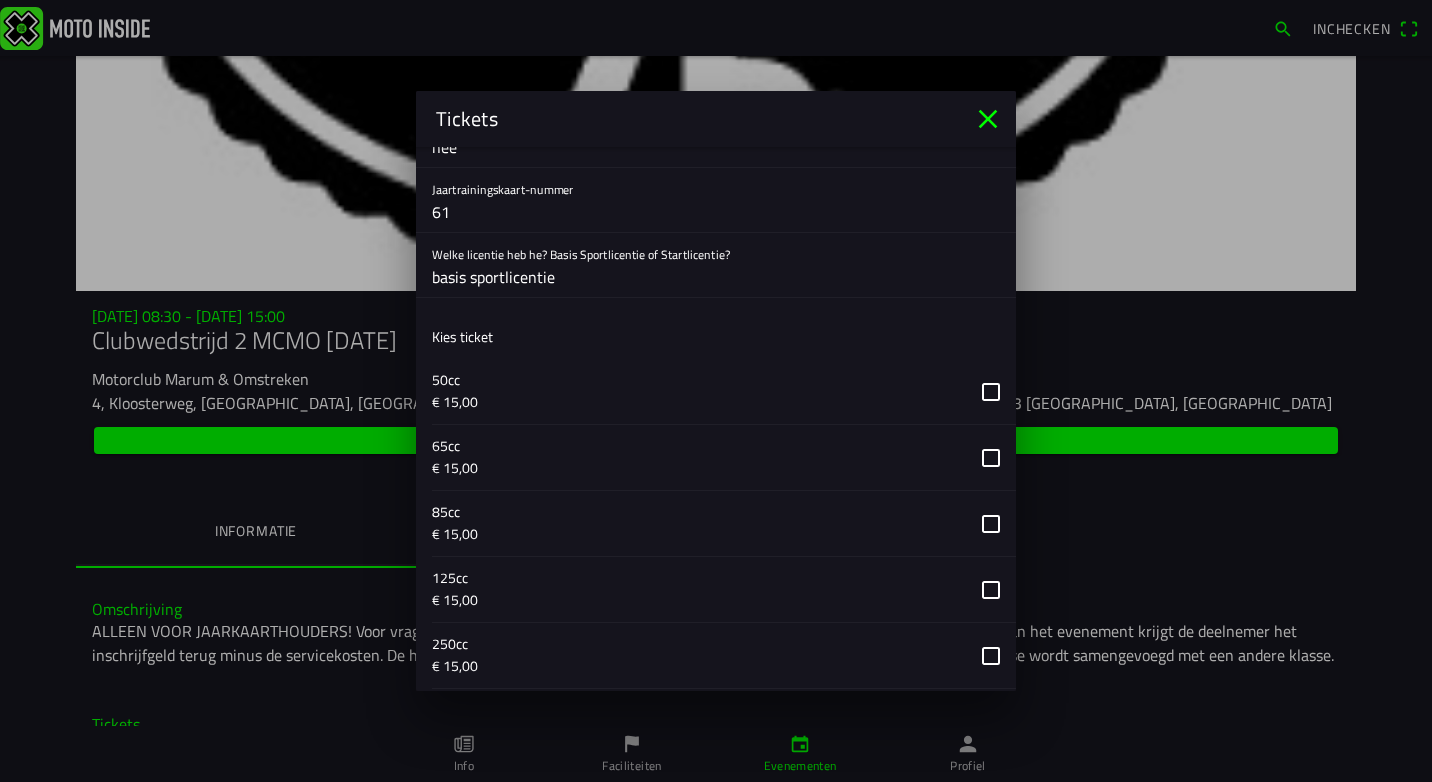 click 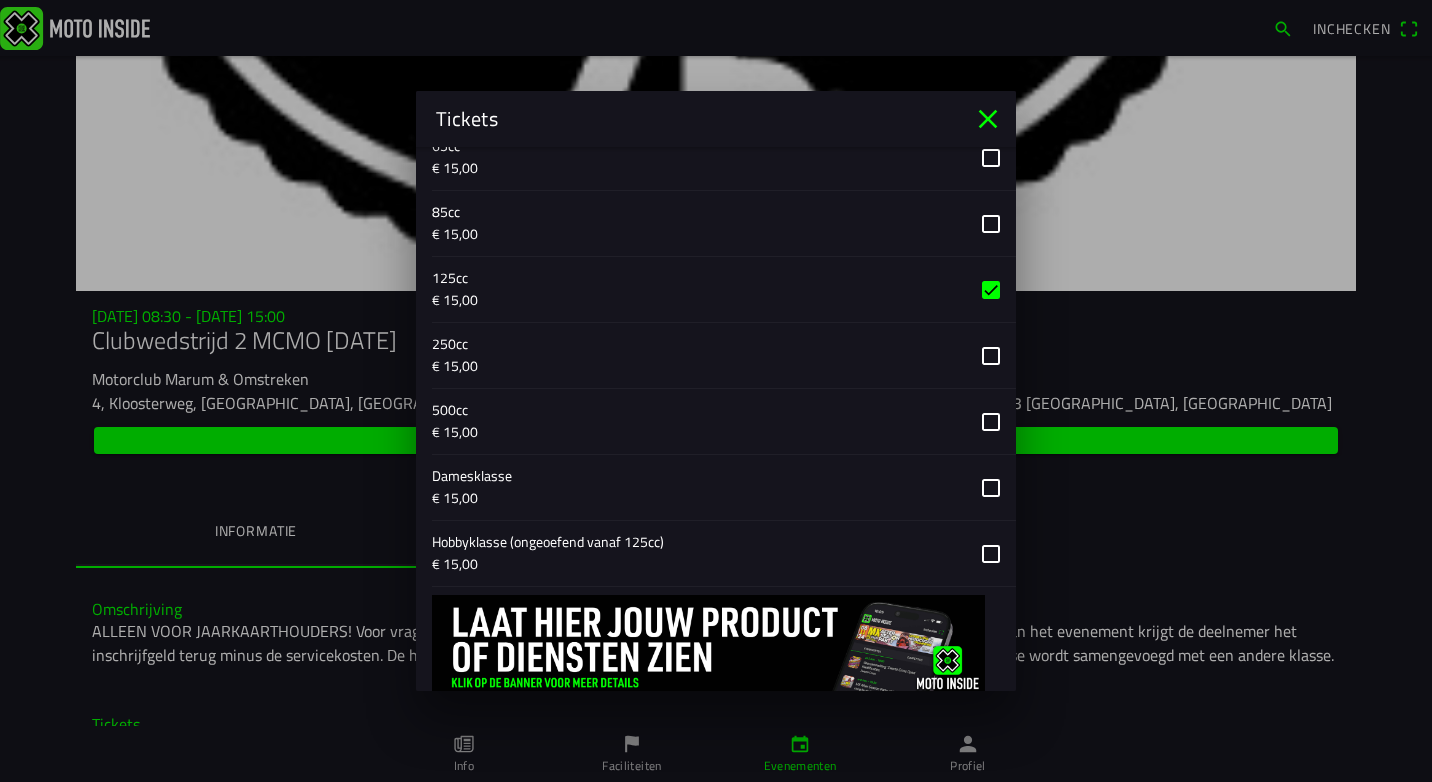 scroll, scrollTop: 1264, scrollLeft: 0, axis: vertical 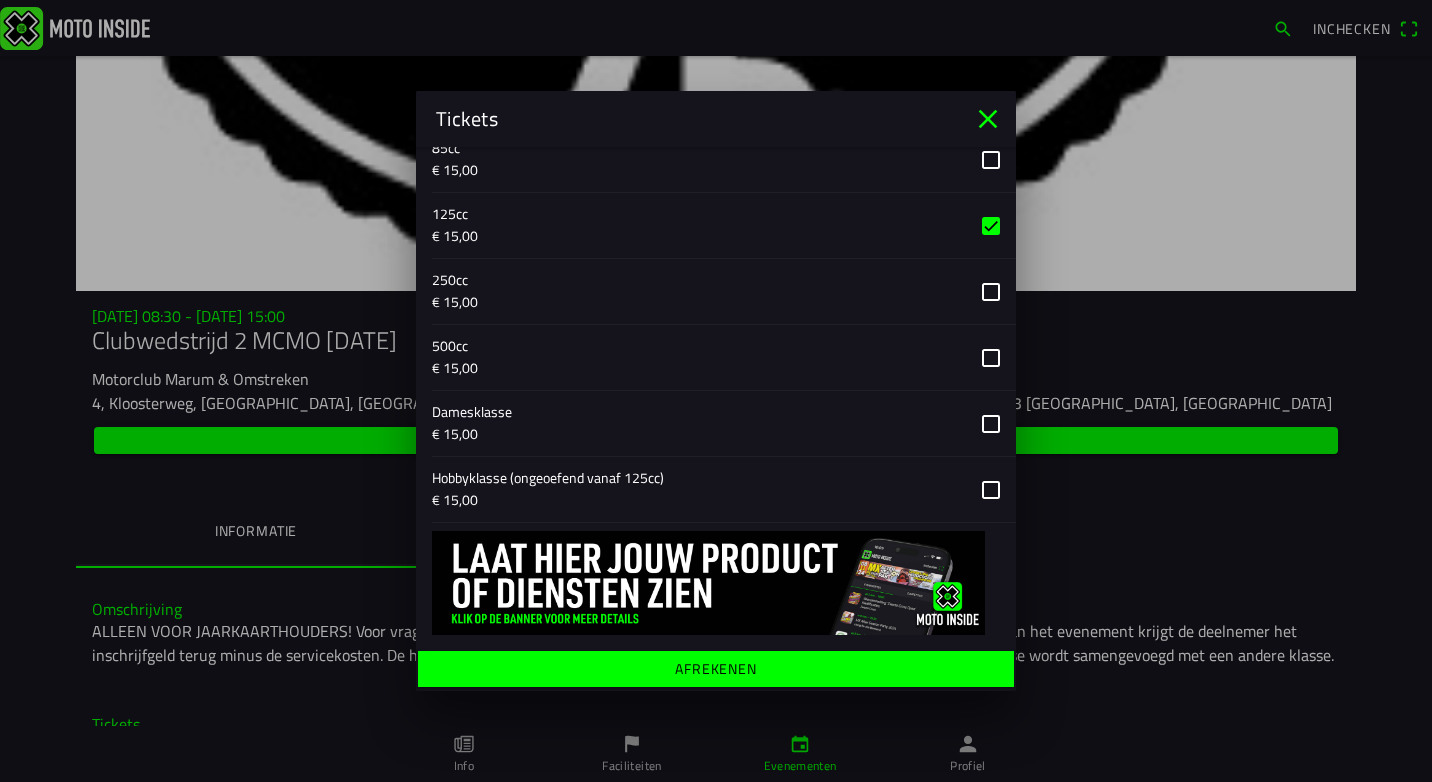 click on "Afrekenen" 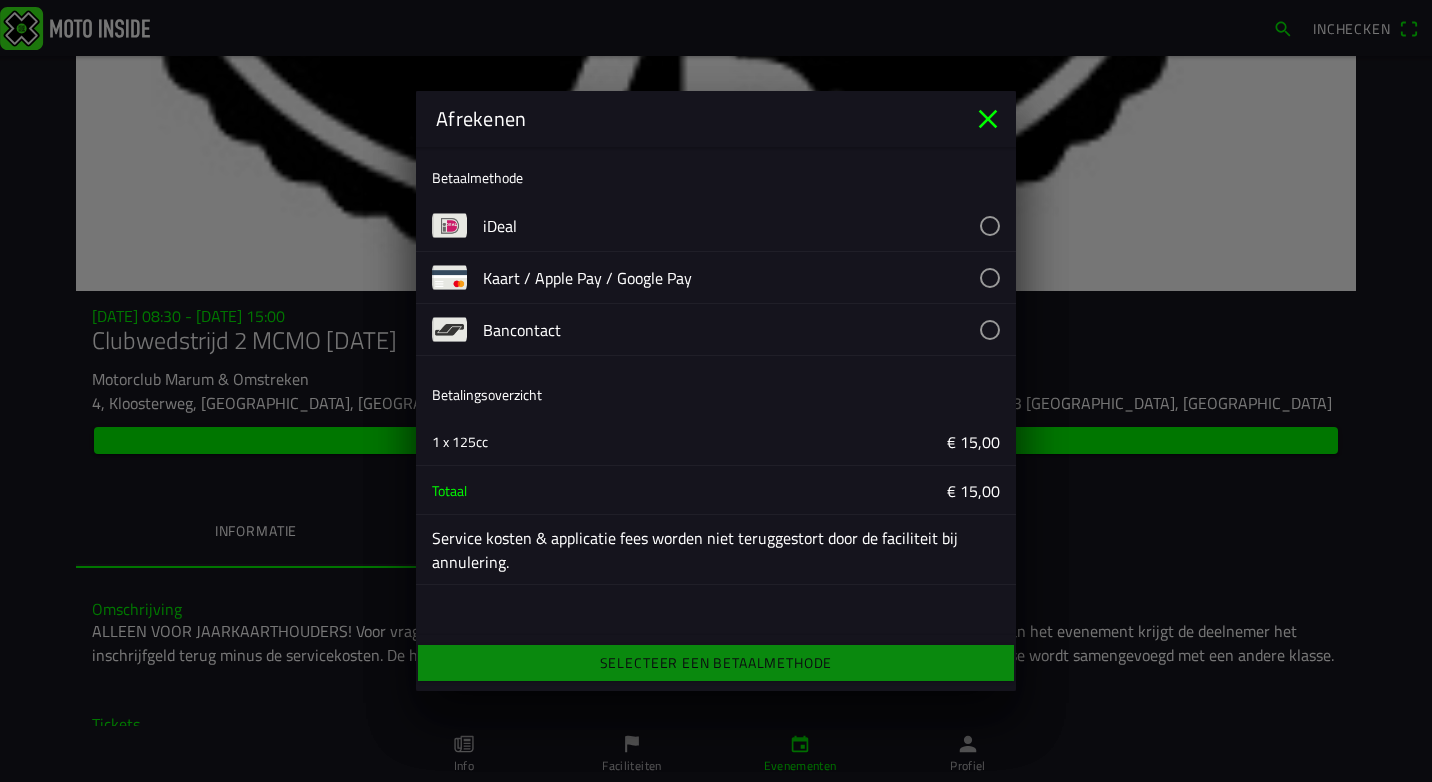 click 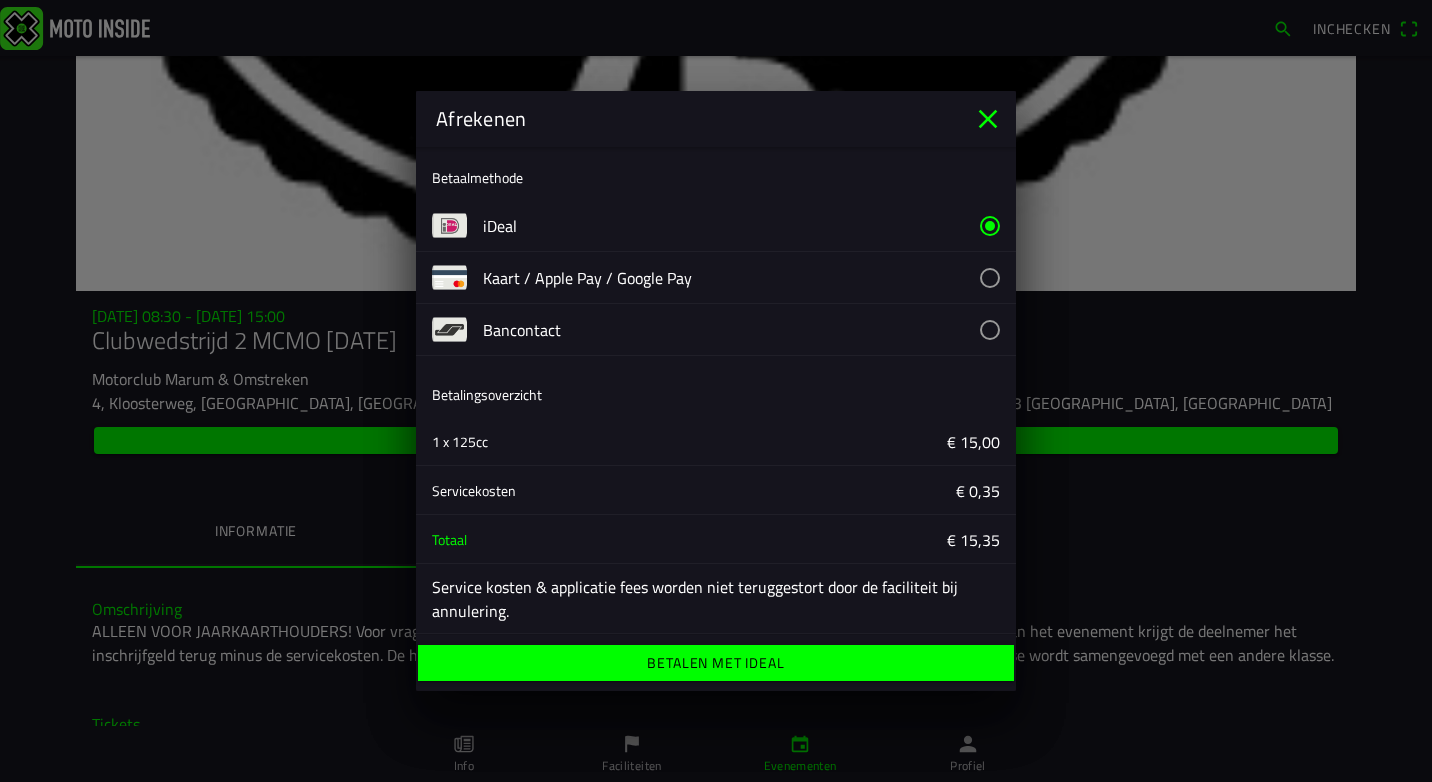 click on "Betalen met iDeal" 